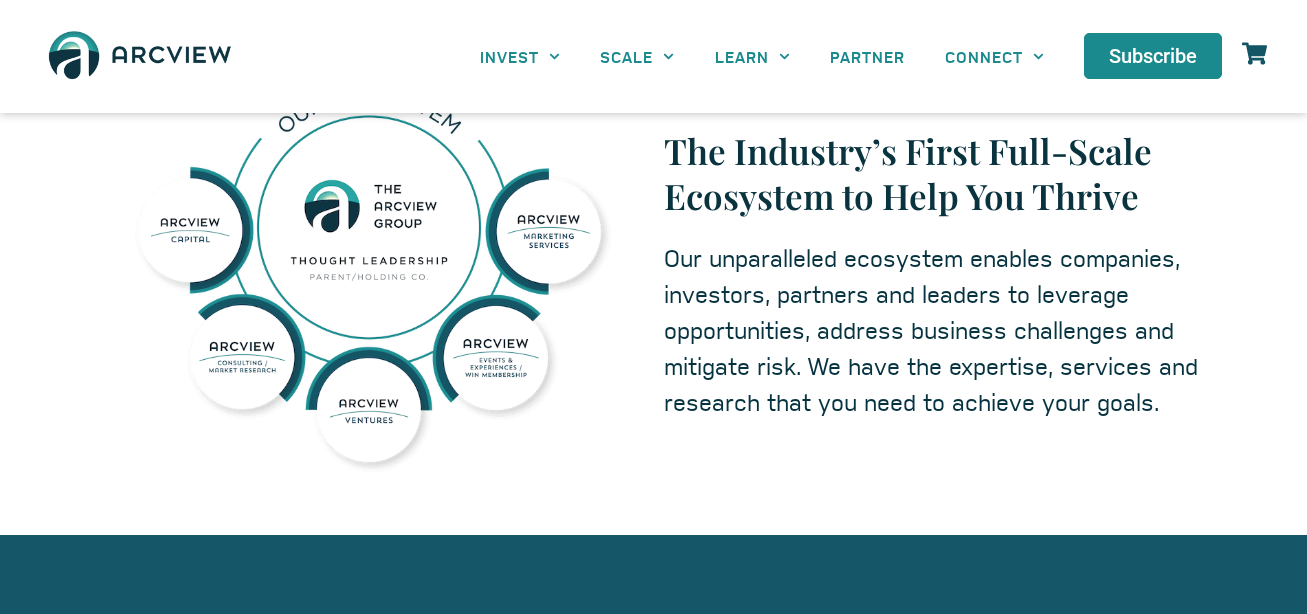 scroll, scrollTop: 1100, scrollLeft: 0, axis: vertical 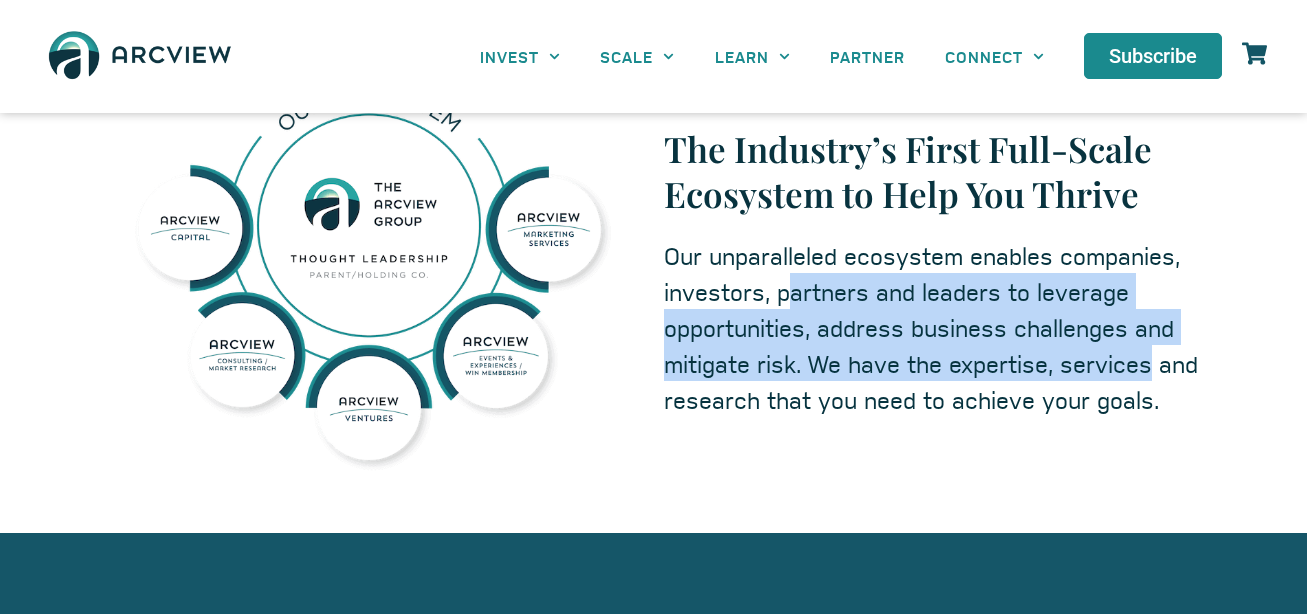 drag, startPoint x: 784, startPoint y: 287, endPoint x: 1147, endPoint y: 384, distance: 375.7366 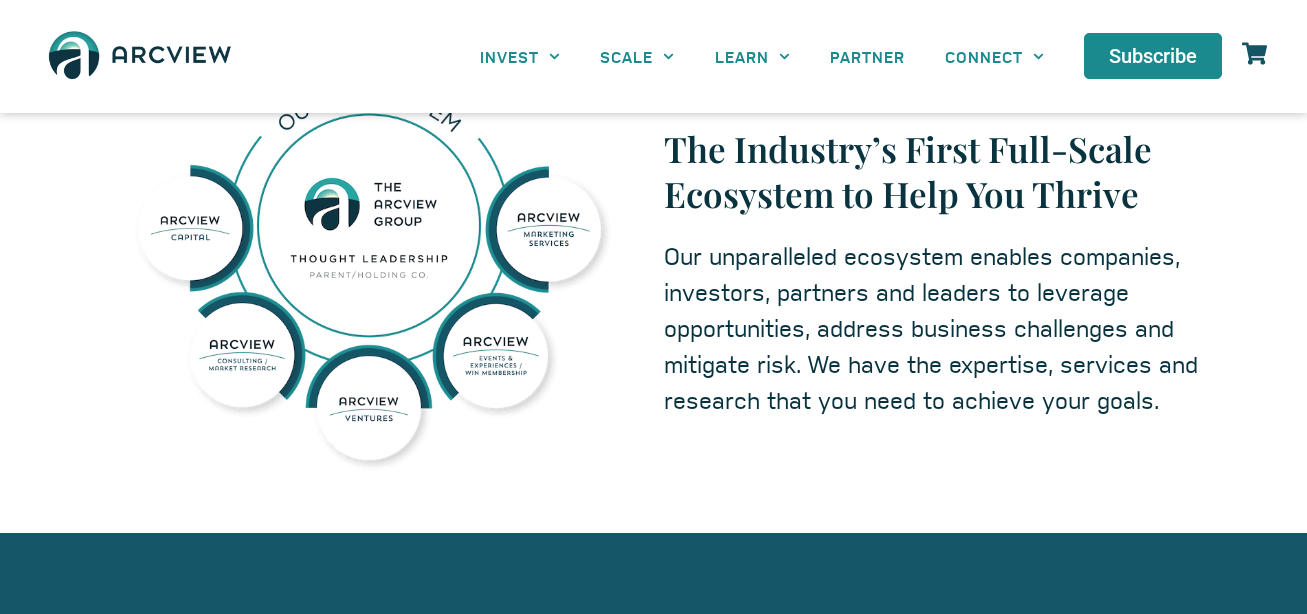 click on "The Industry’s First Full-Scale Ecosystem to Help You Thrive
Our unparalleled ecosystem enables companies, investors, partners and leaders to leverage opportunities, address business challenges and mitigate risk. We have the expertise, services and research that you need to achieve your goals." at bounding box center [939, 271] 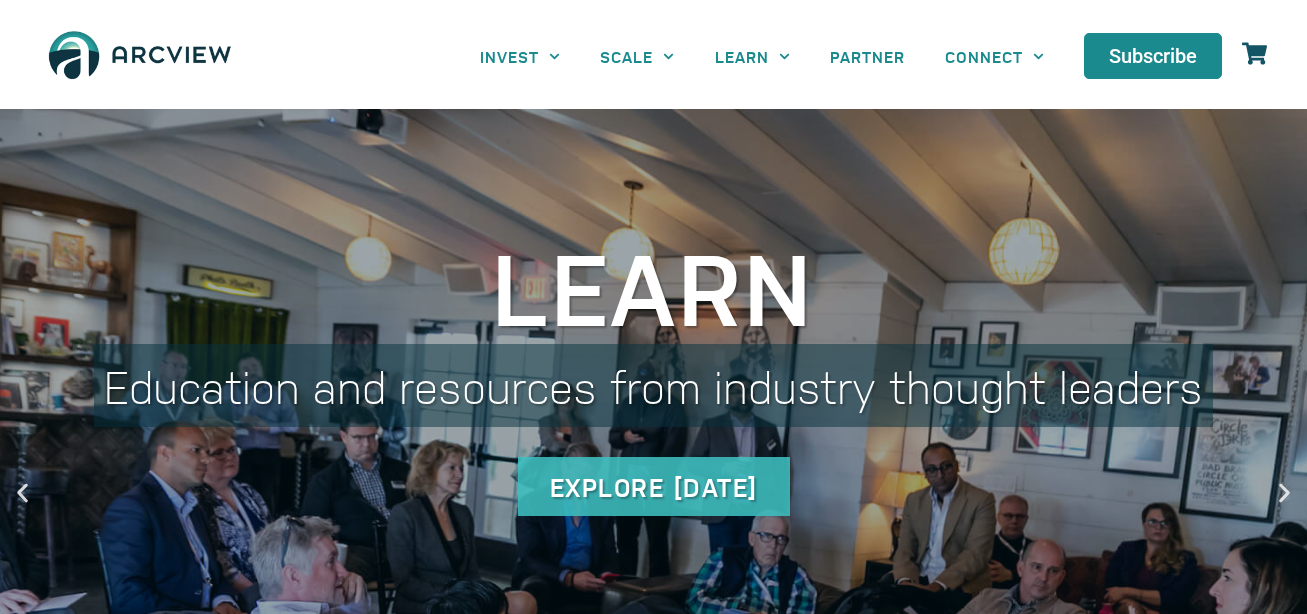 scroll, scrollTop: 0, scrollLeft: 0, axis: both 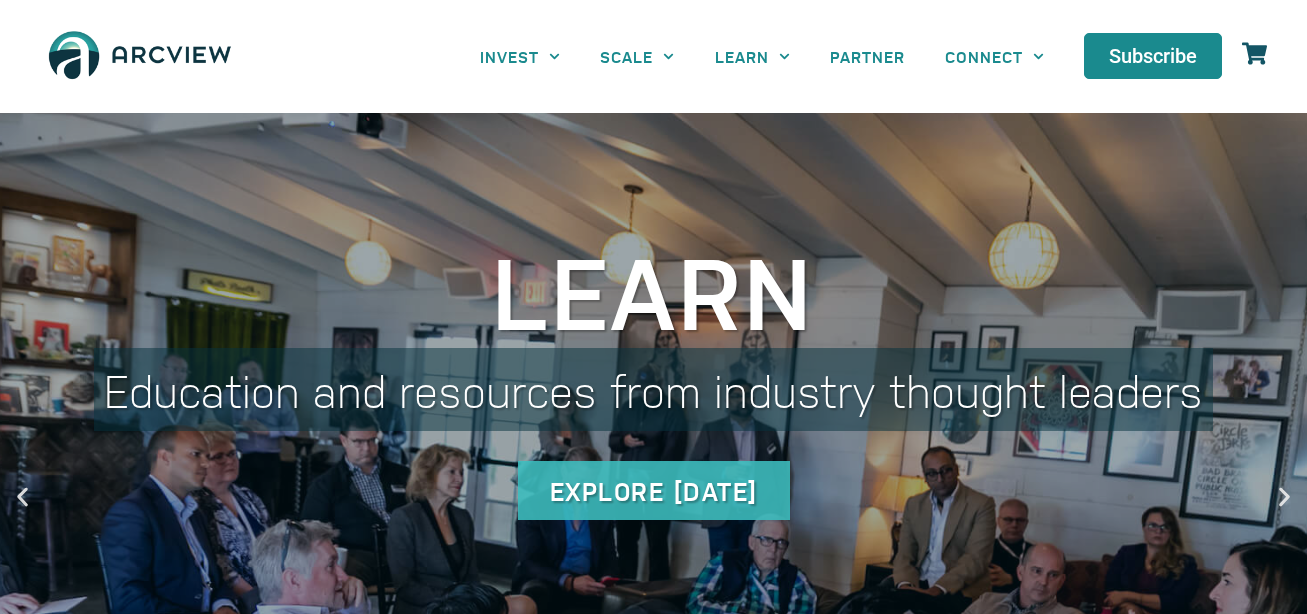 click on "Learn Education and resources from industry thought leaders Explore [DATE]" at bounding box center [653, 497] 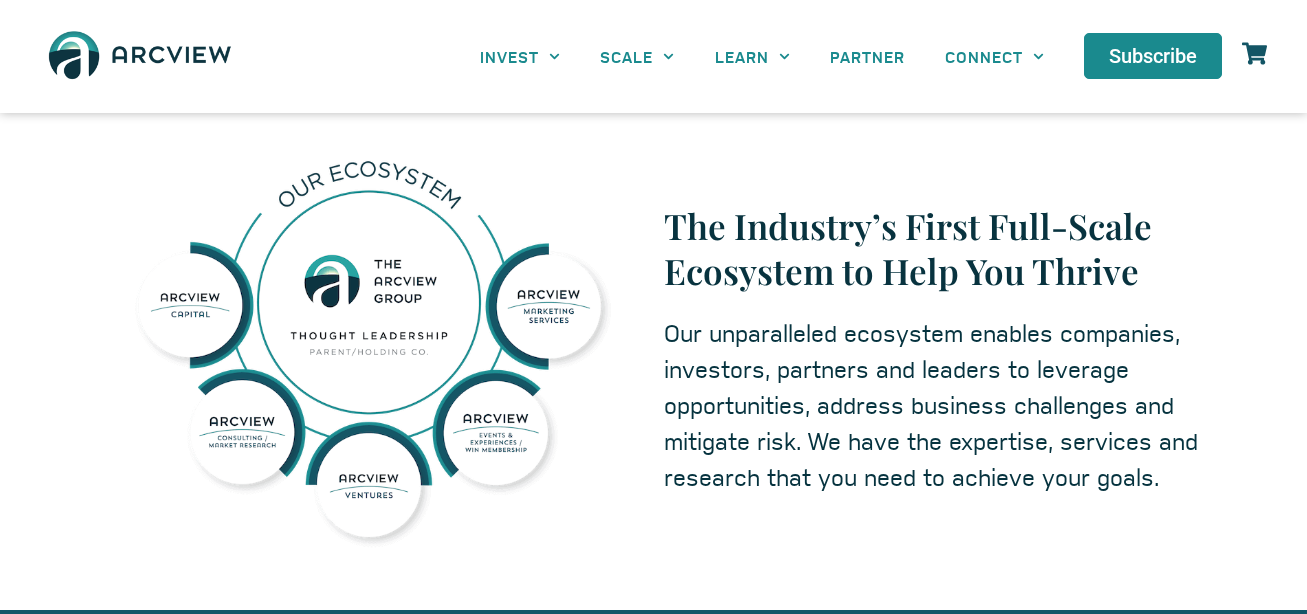 scroll, scrollTop: 1100, scrollLeft: 0, axis: vertical 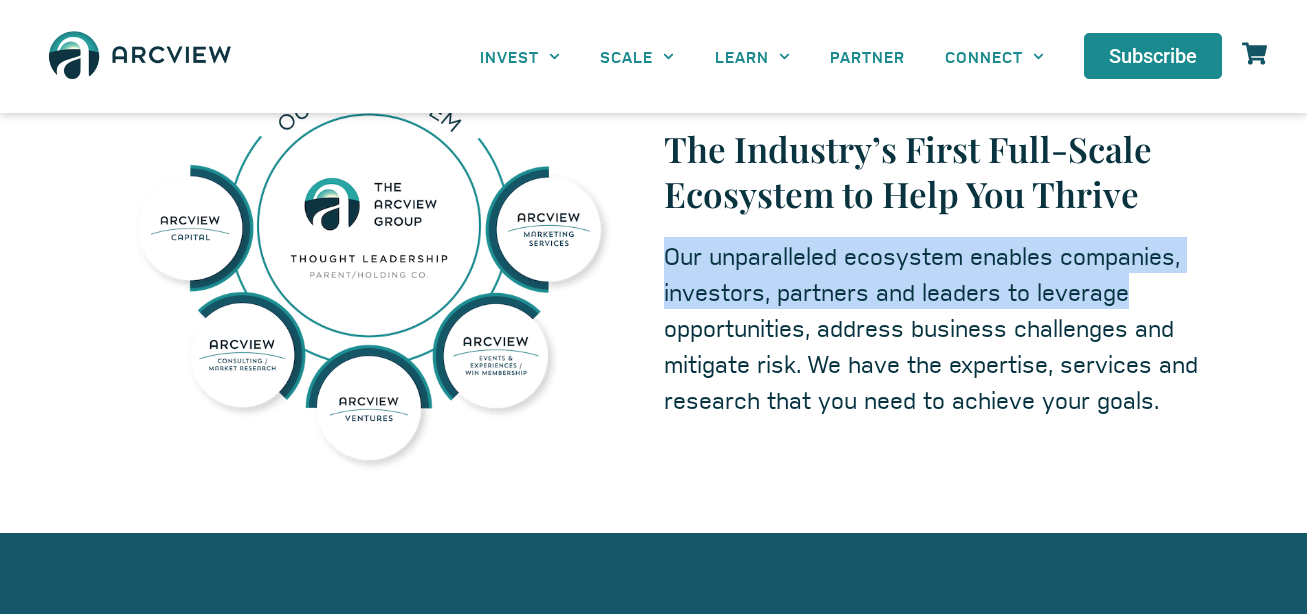 drag, startPoint x: 666, startPoint y: 259, endPoint x: 1182, endPoint y: 307, distance: 518.2277 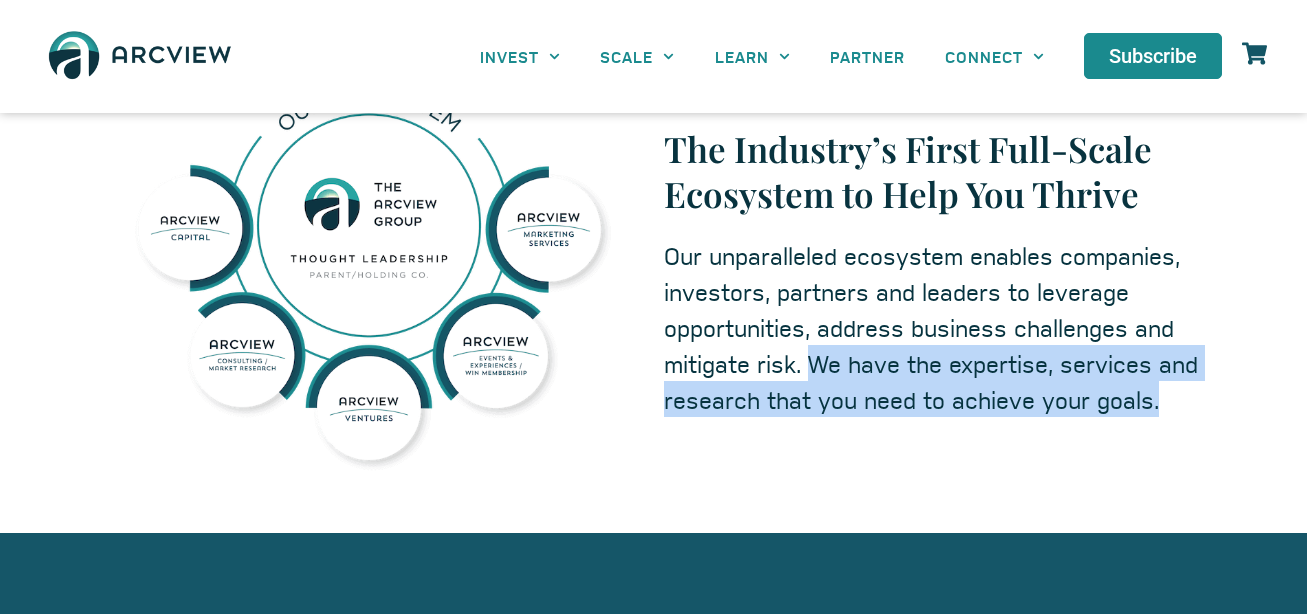 drag, startPoint x: 810, startPoint y: 367, endPoint x: 1214, endPoint y: 412, distance: 406.49847 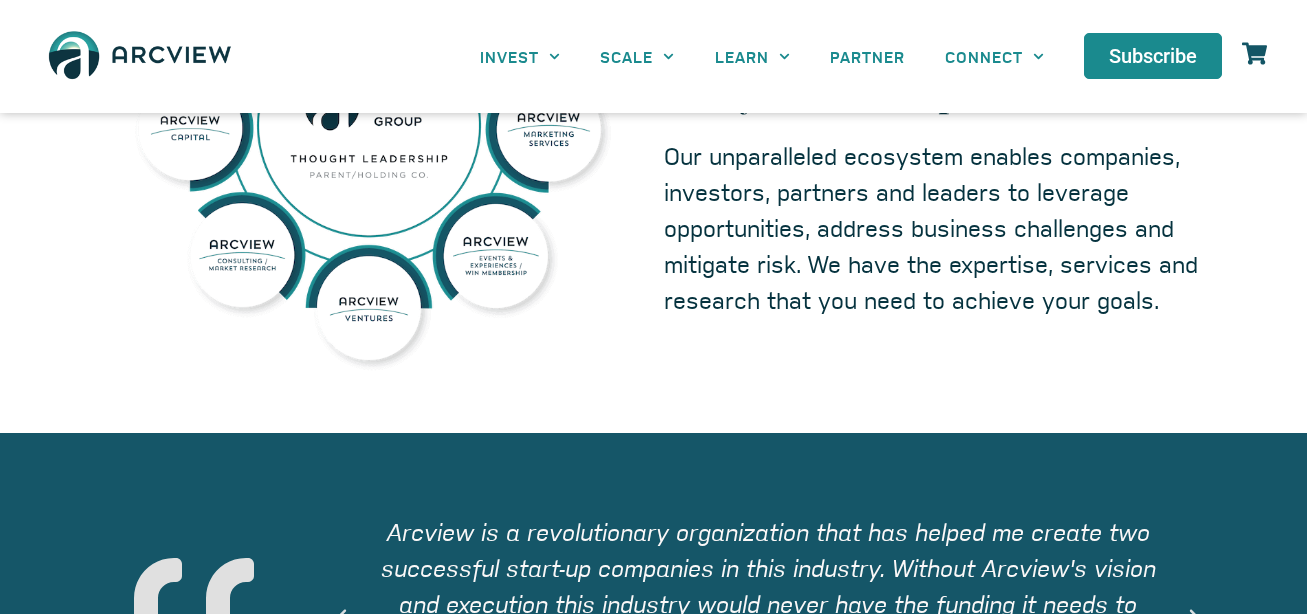 scroll, scrollTop: 1300, scrollLeft: 0, axis: vertical 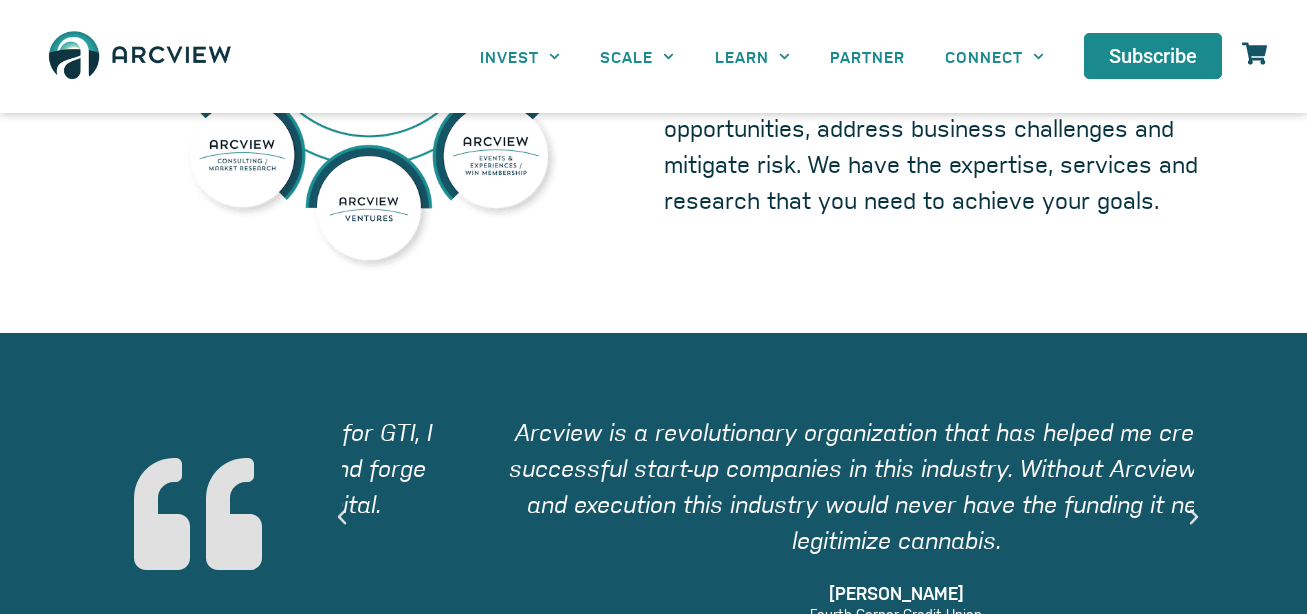 click on "Arcview is a revolutionary organization that has helped me create two successful start-up companies in this industry. Without Arcview's vision and execution this industry would never have the funding it needs to legitimize cannabis." at bounding box center (896, 485) 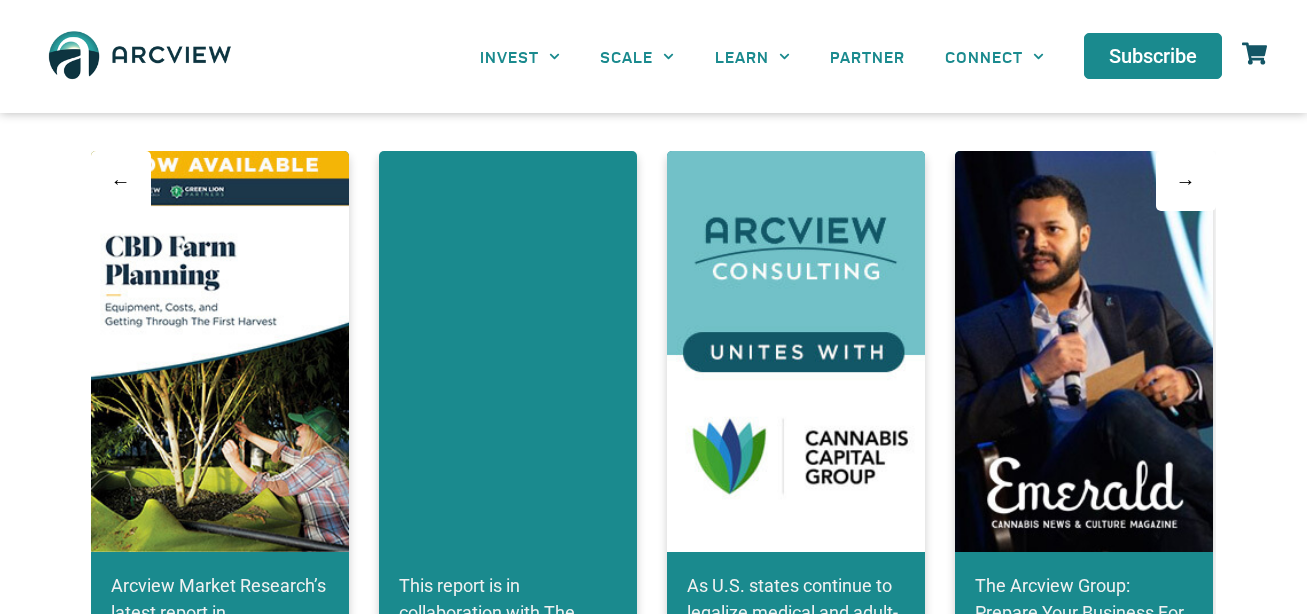 scroll, scrollTop: 3800, scrollLeft: 0, axis: vertical 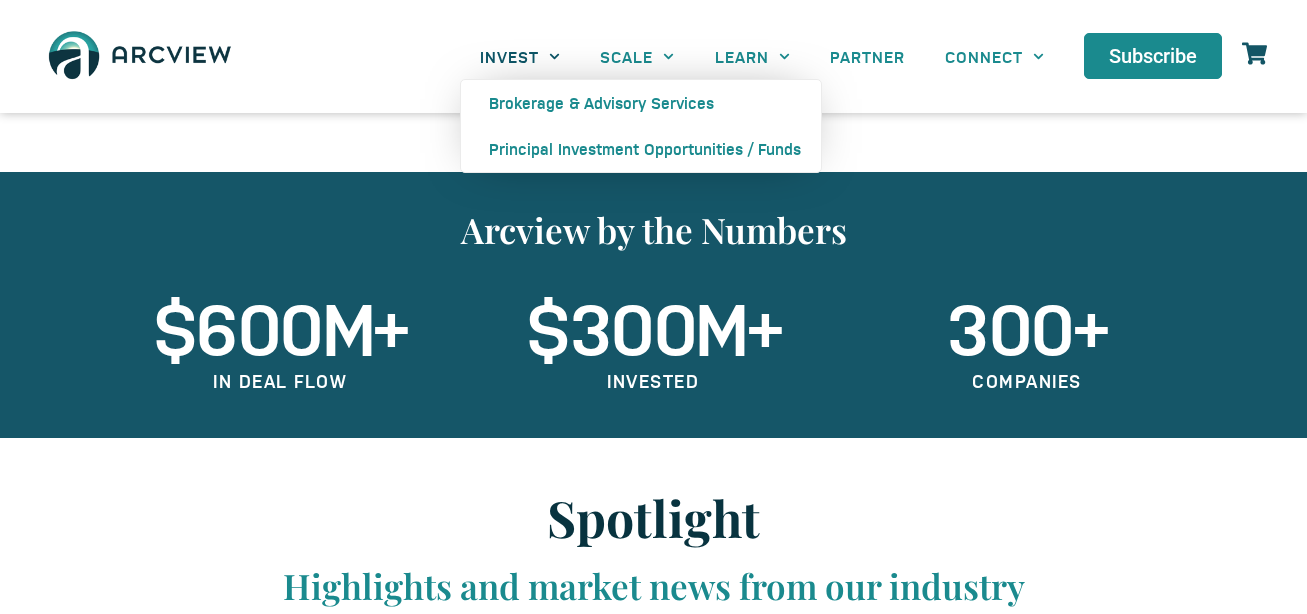 click on "INVEST" 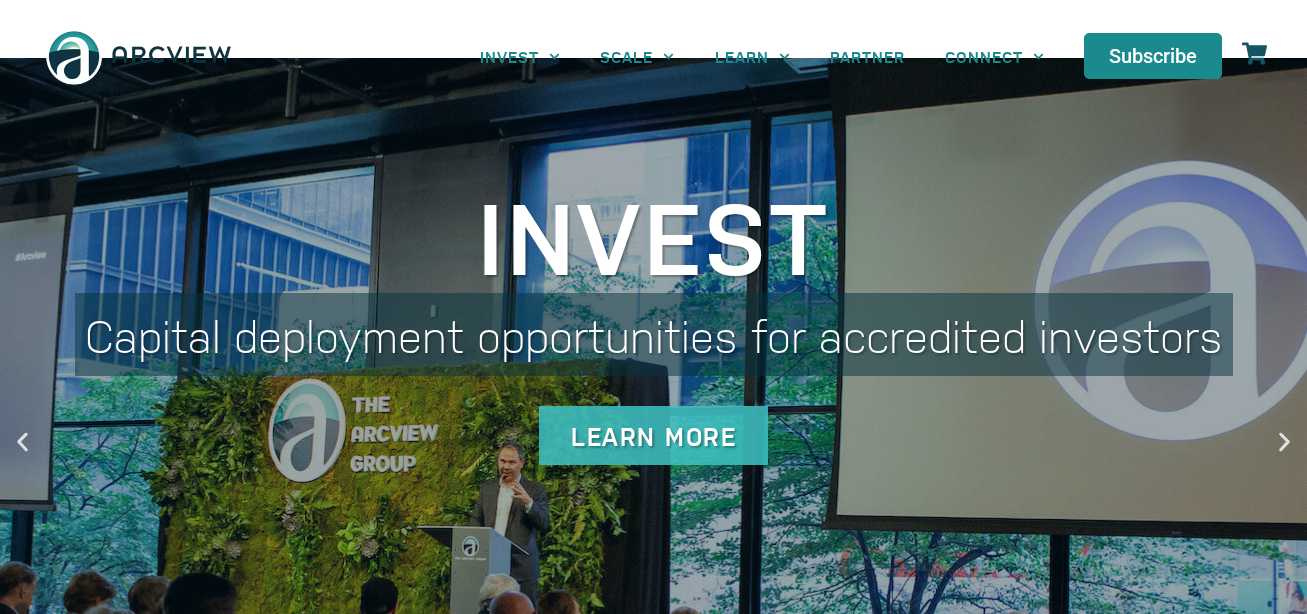 scroll, scrollTop: 0, scrollLeft: 0, axis: both 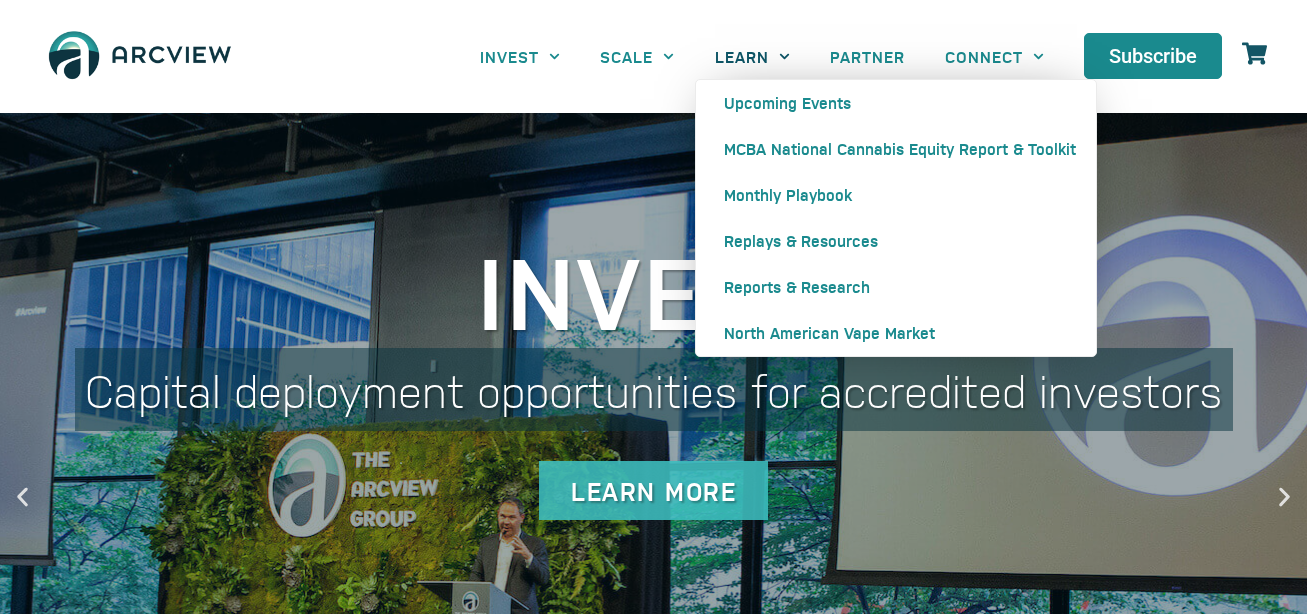 click 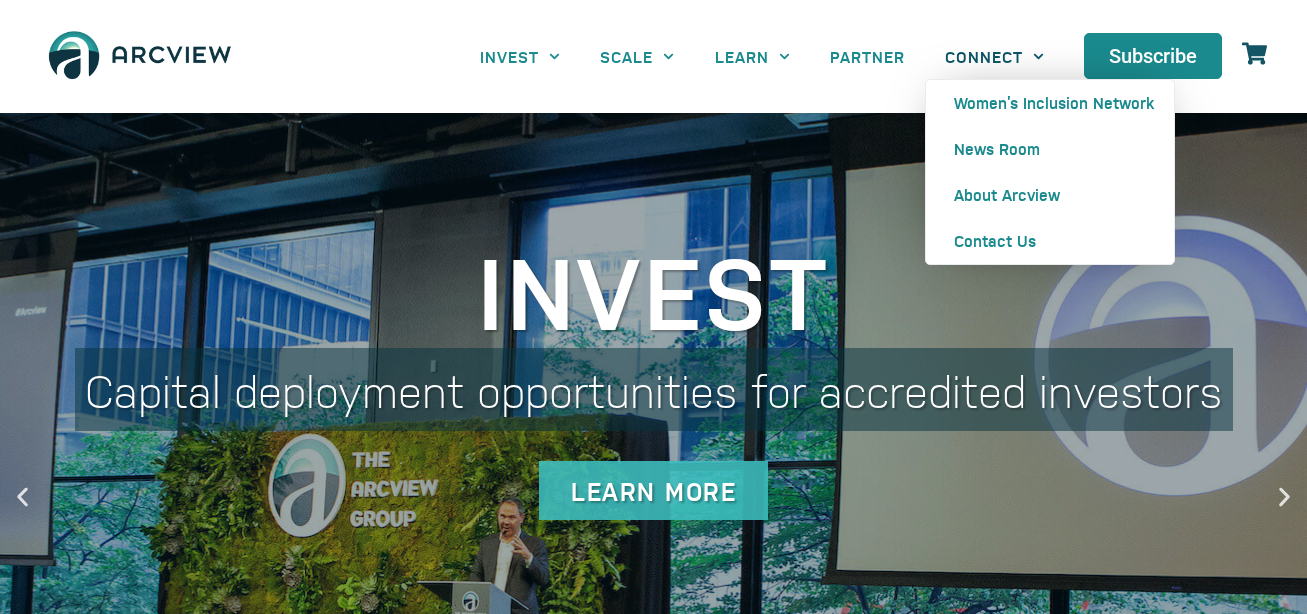 click on "CONNECT" 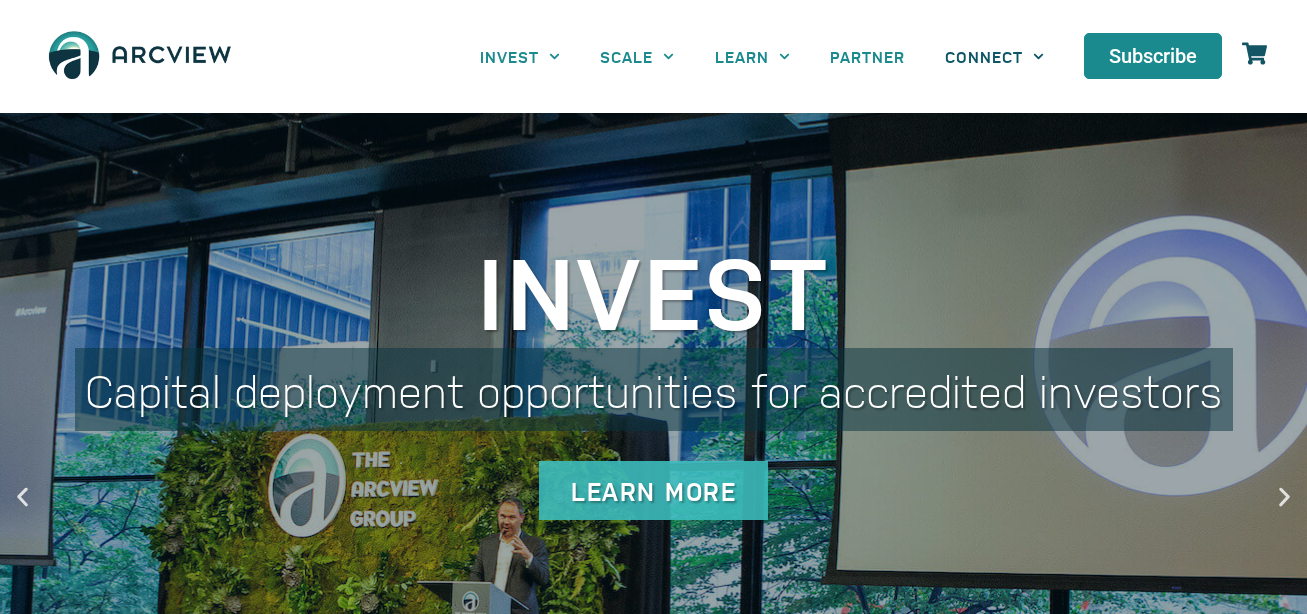click on "CONNECT" 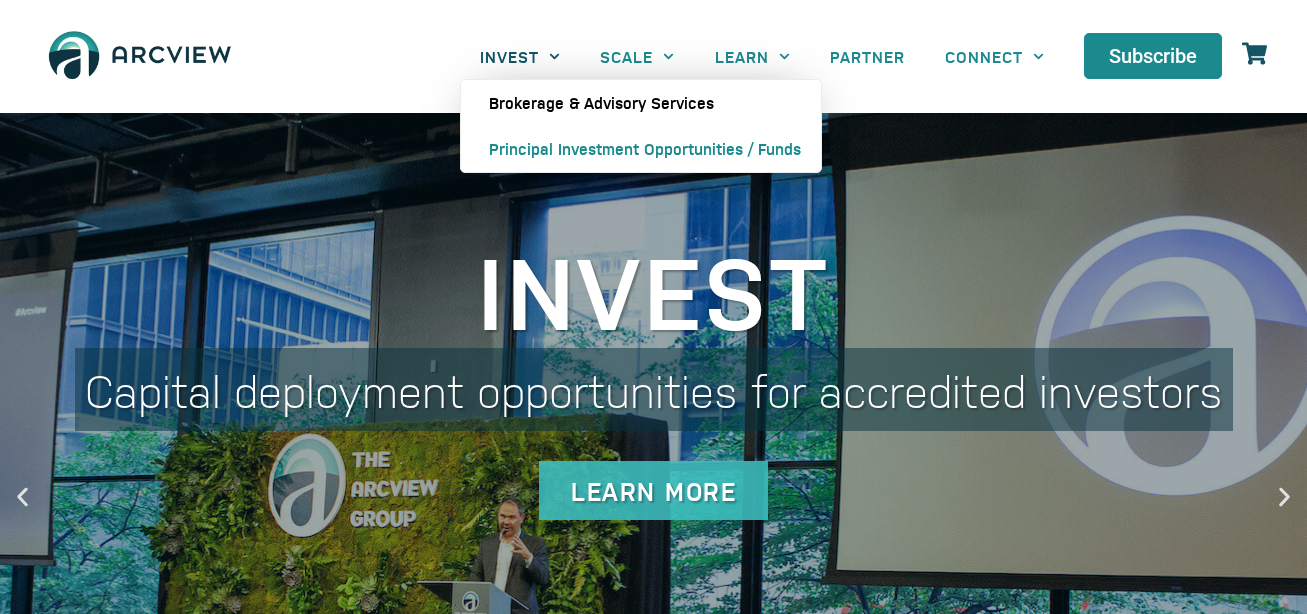 click on "Brokerage & Advisory Services" 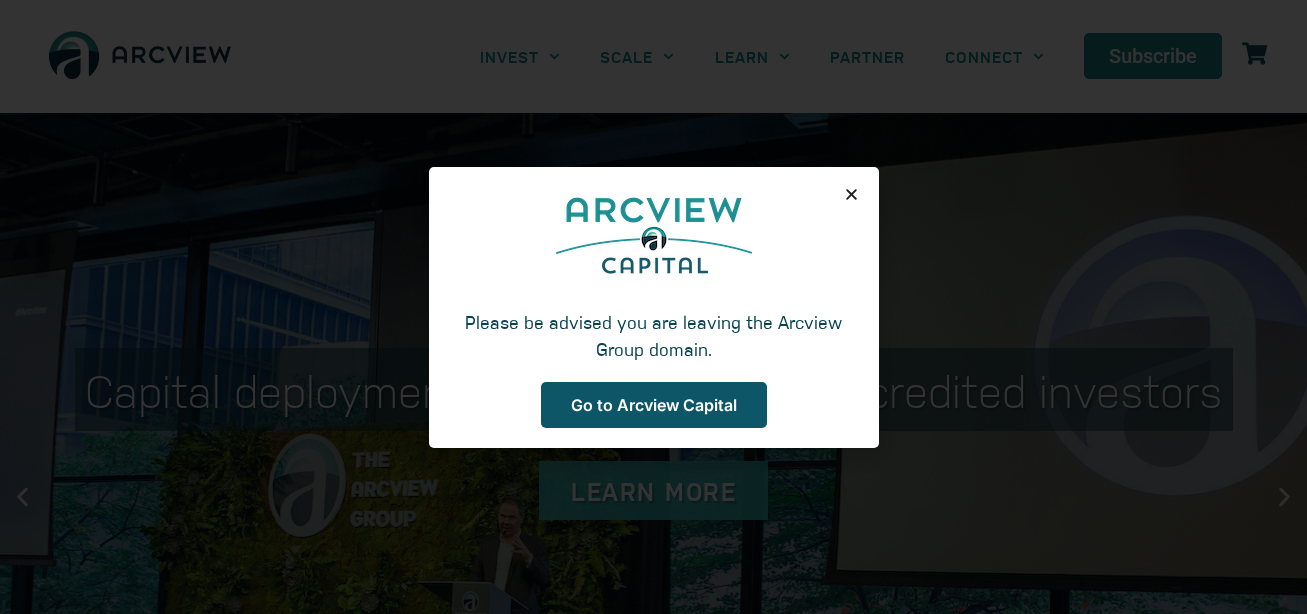 click 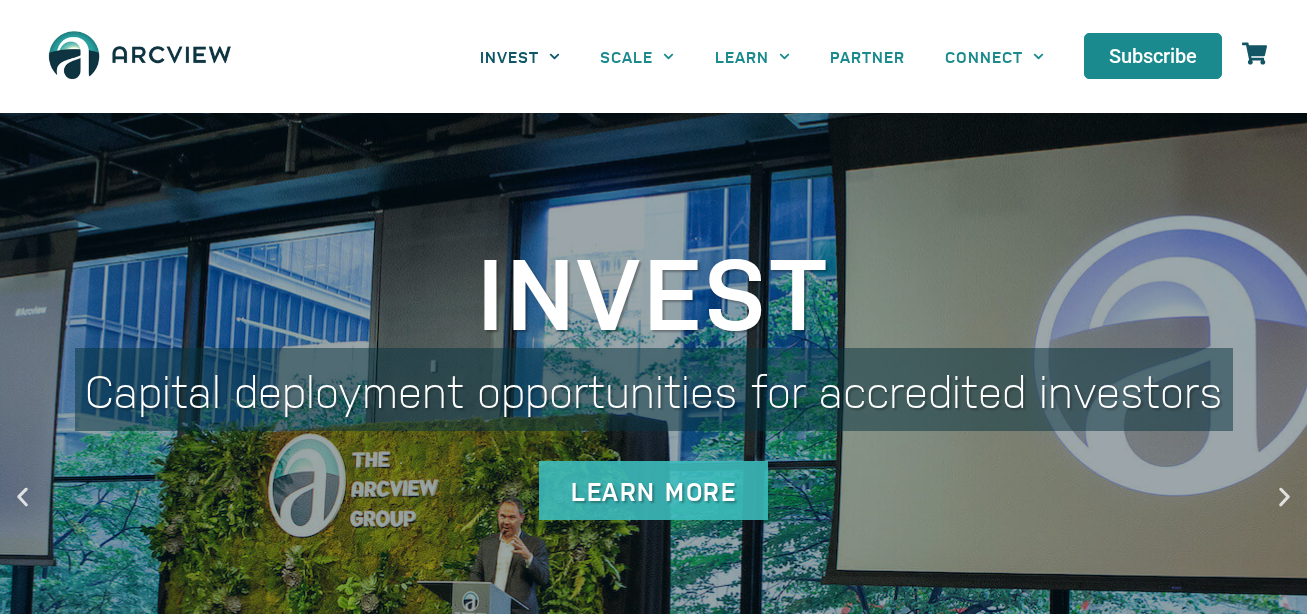 click 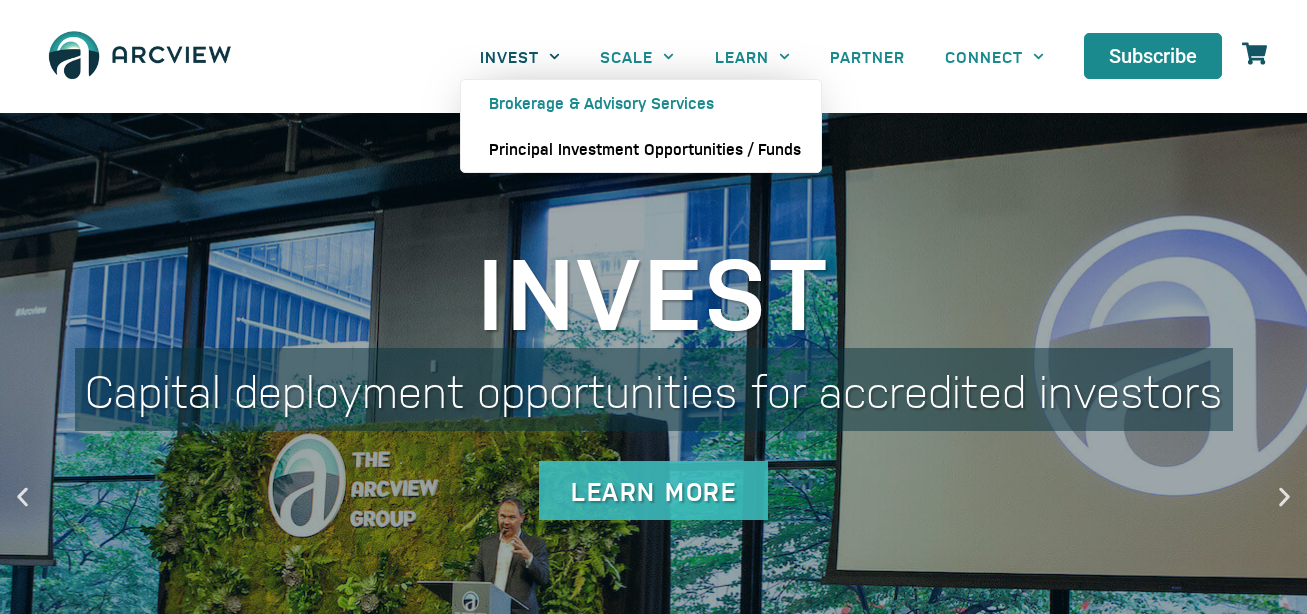 click on "Principal Investment Opportunities / Funds" 